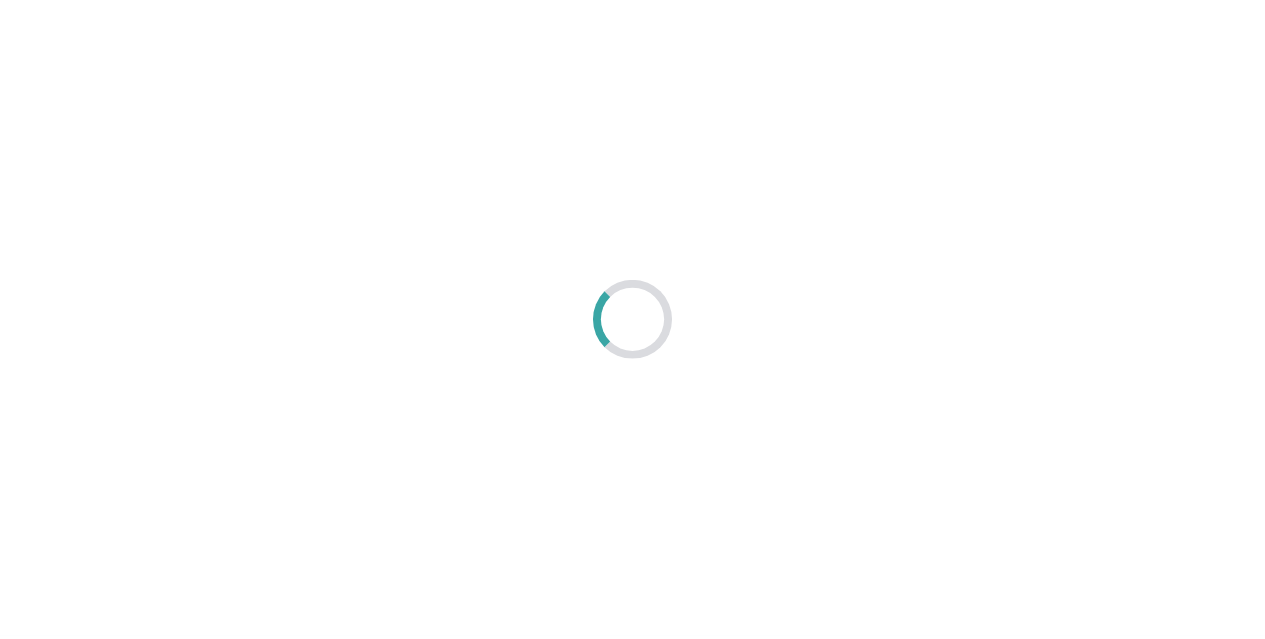 scroll, scrollTop: 0, scrollLeft: 0, axis: both 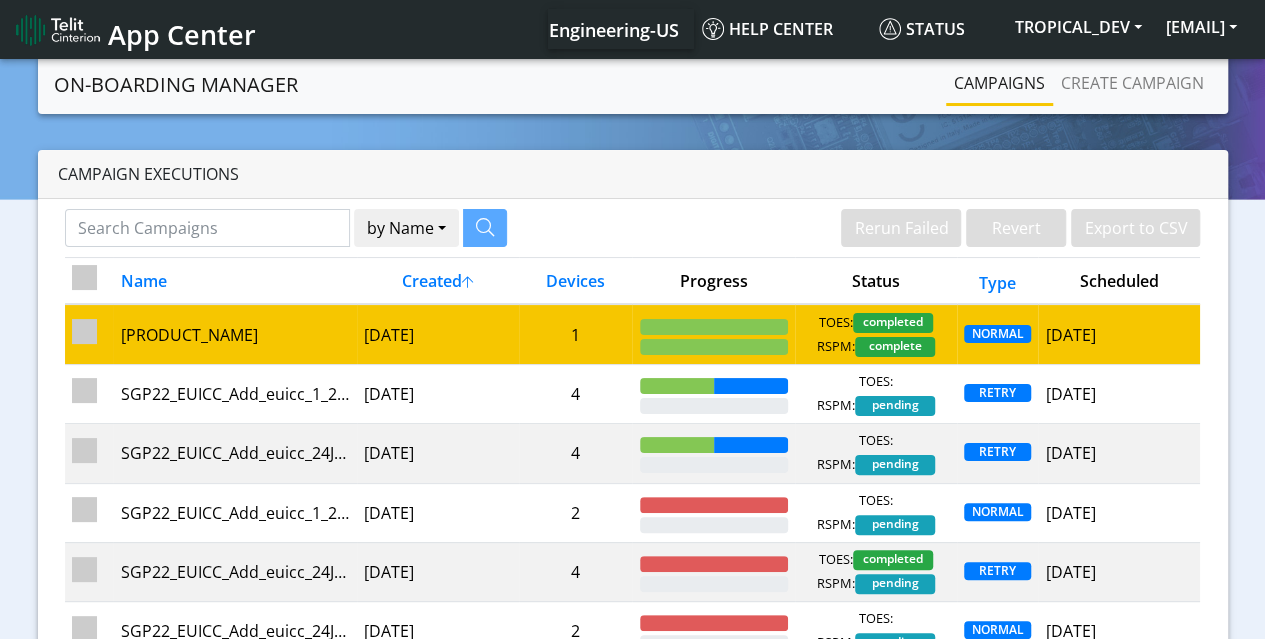 click on "2025-07-30 20:43:21 +0530" at bounding box center (438, 334) 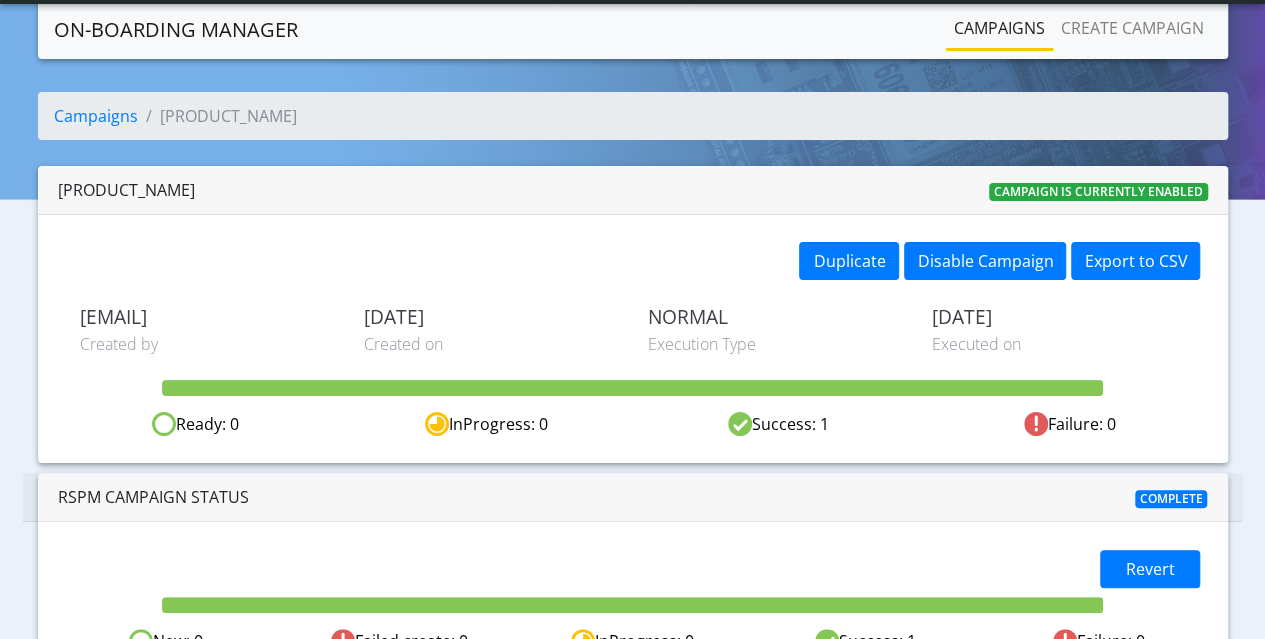 scroll, scrollTop: 0, scrollLeft: 0, axis: both 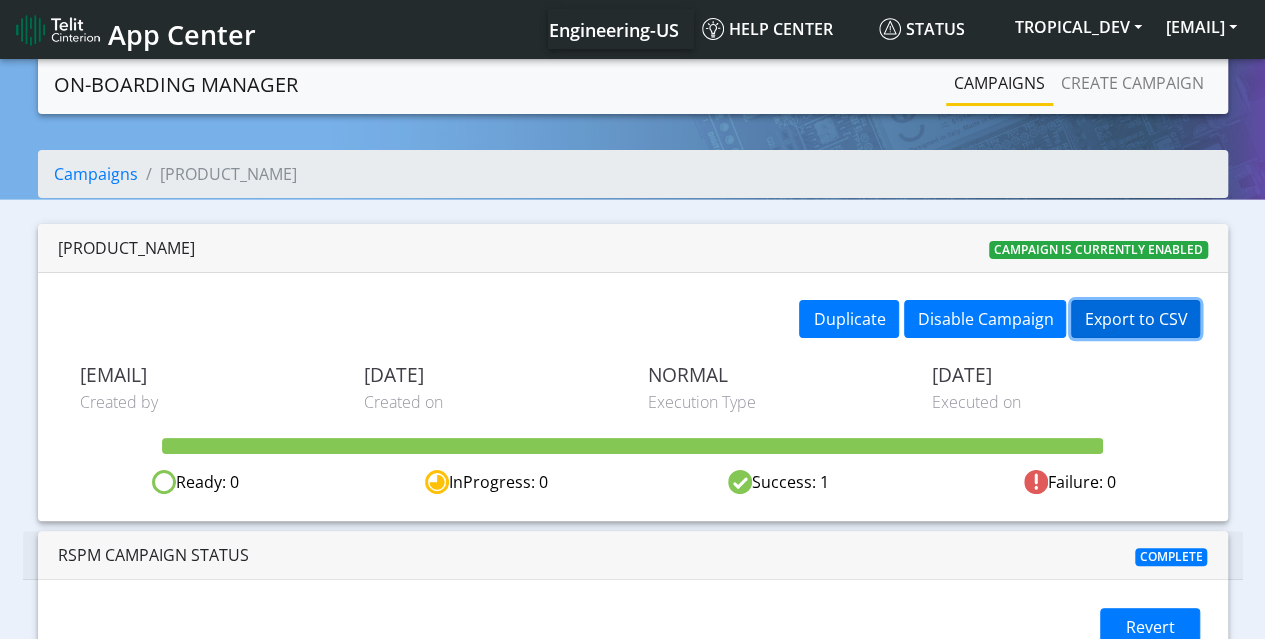 click on "Export to CSV" at bounding box center [1135, 319] 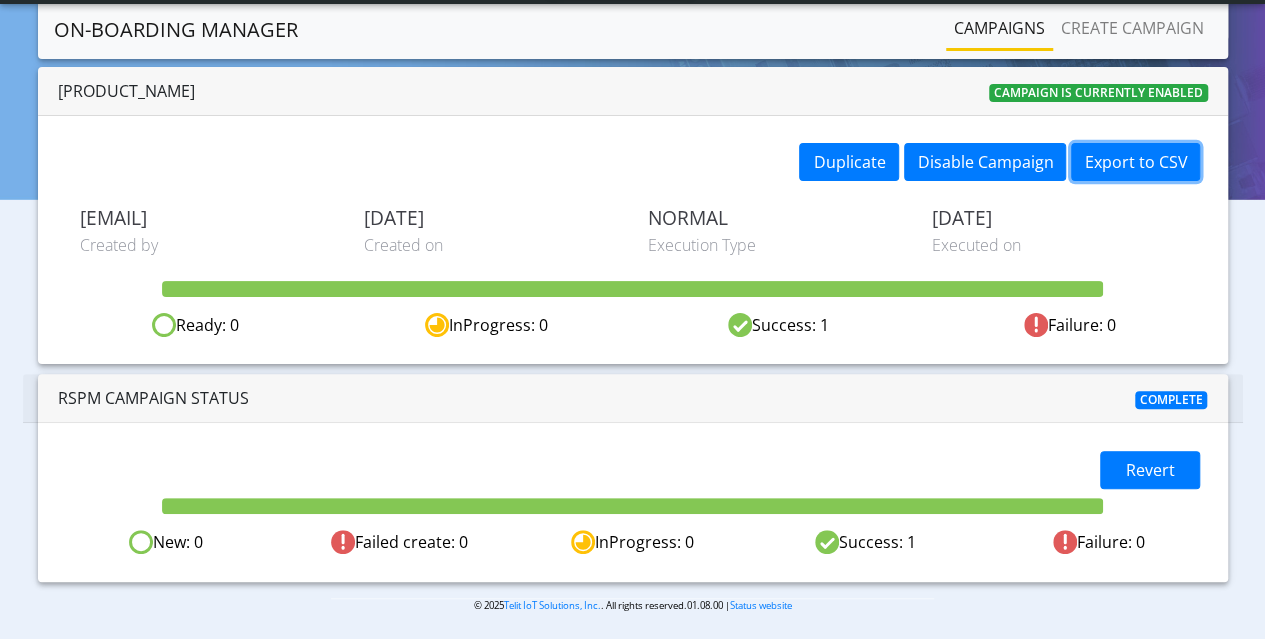 scroll, scrollTop: 104, scrollLeft: 0, axis: vertical 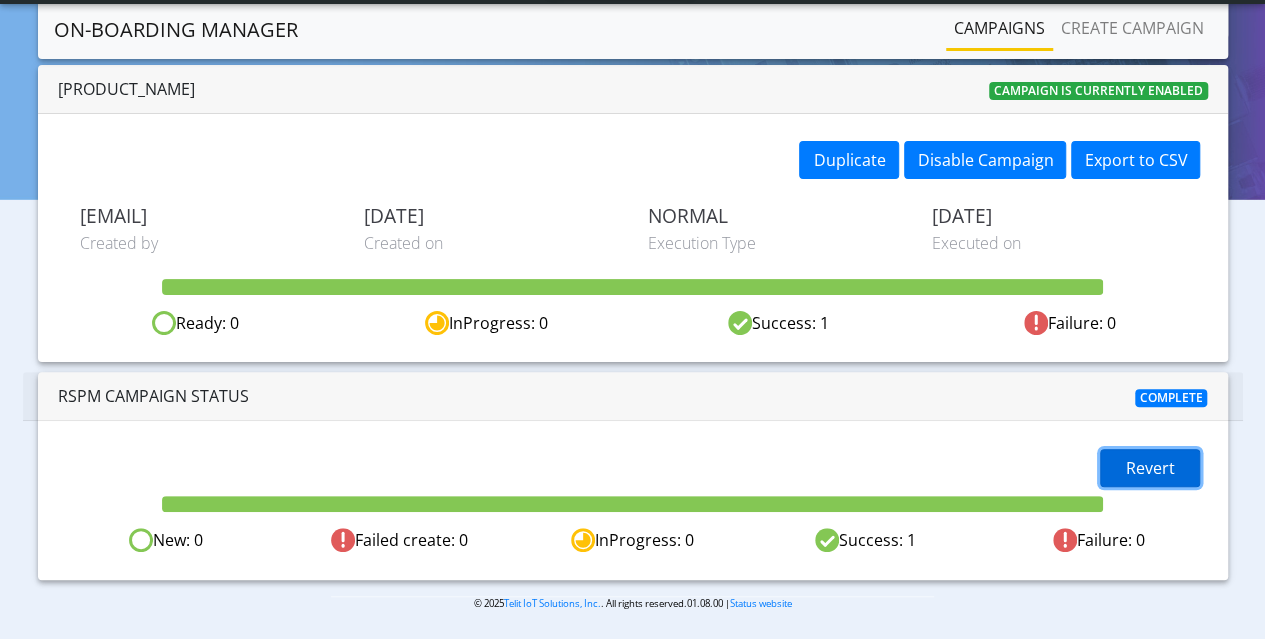 click on "Revert" at bounding box center [1150, 468] 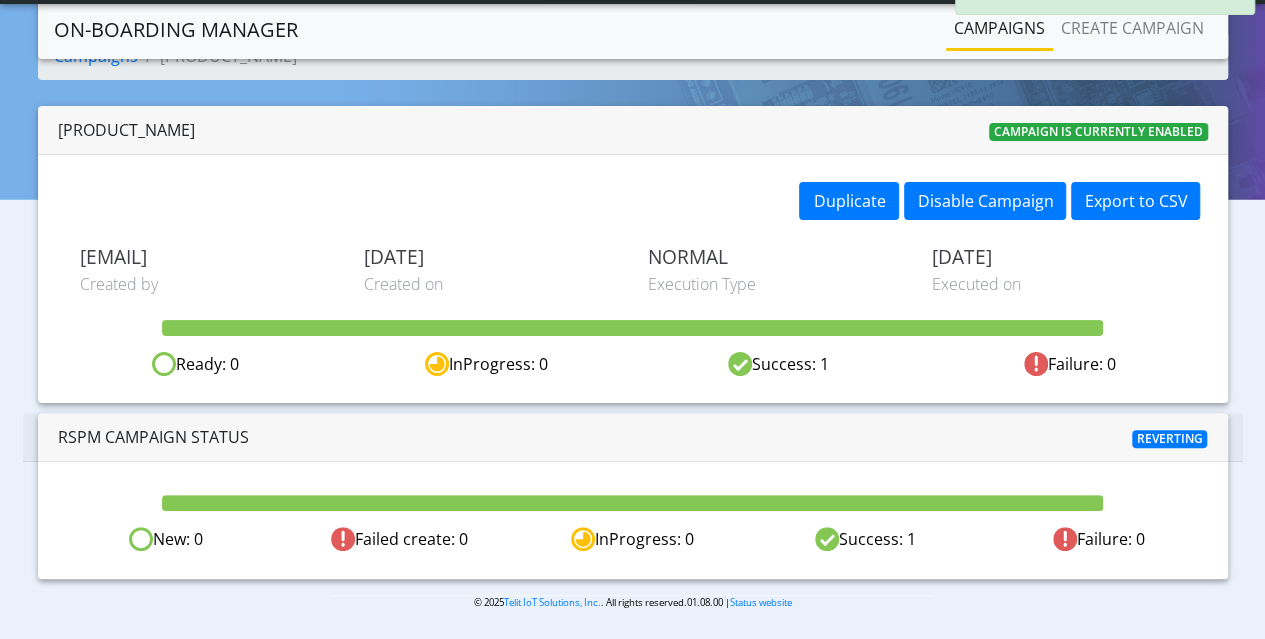 scroll, scrollTop: 39, scrollLeft: 0, axis: vertical 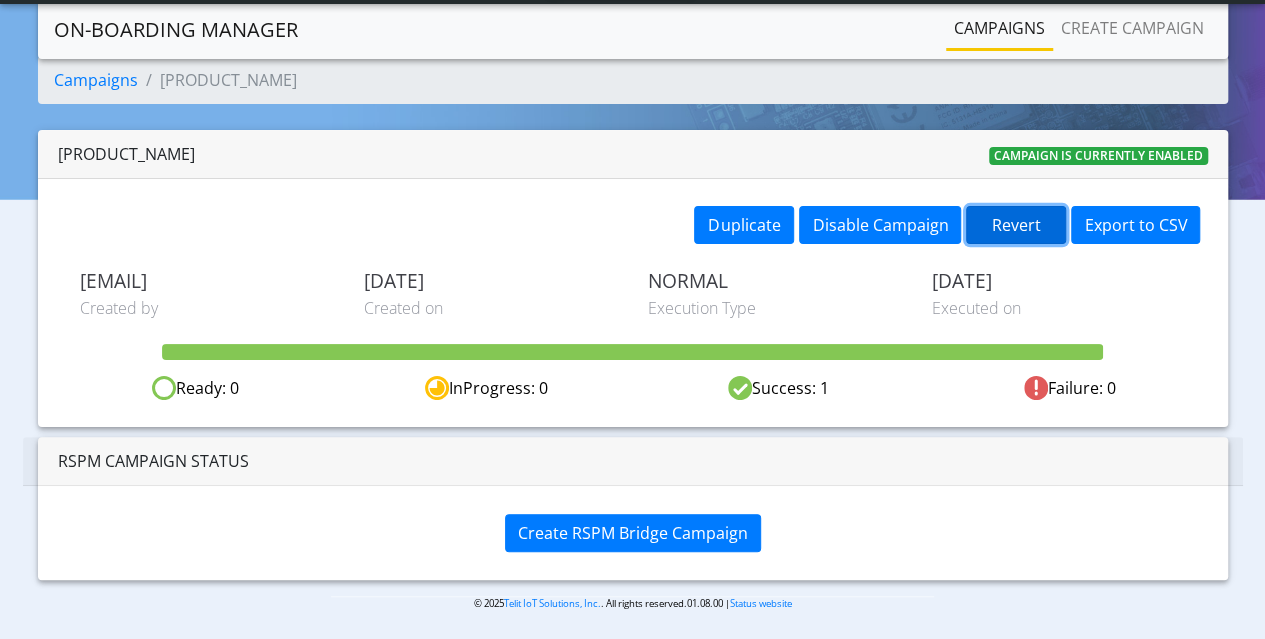 click on "Revert" at bounding box center [1016, 225] 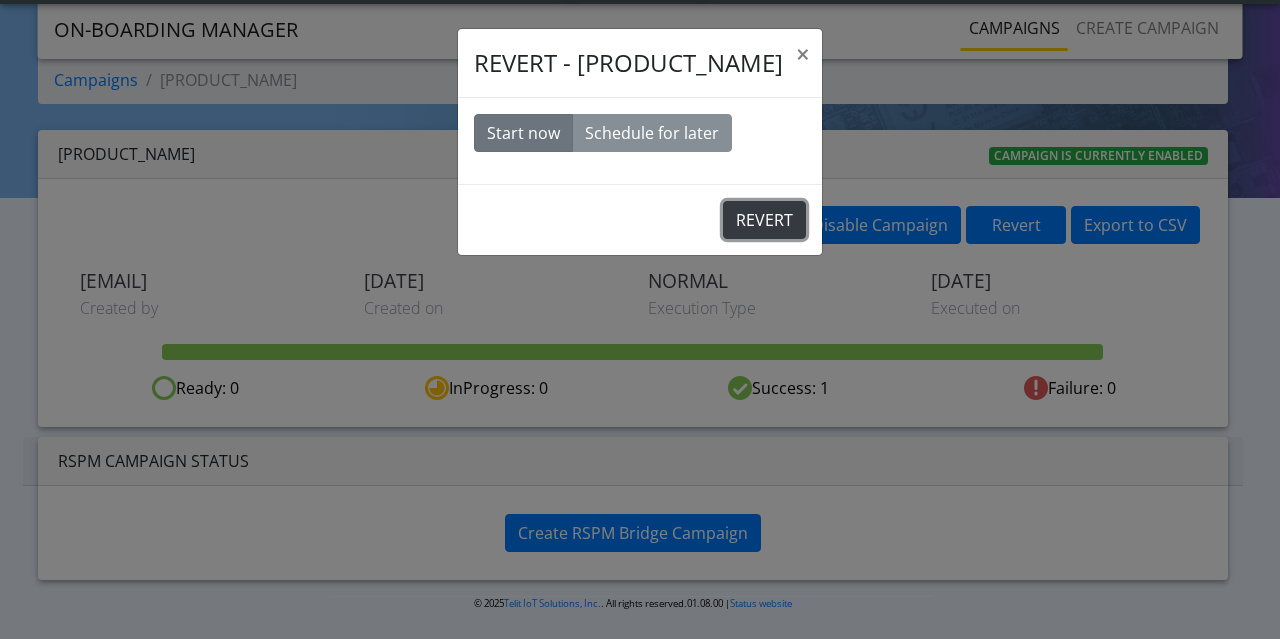 click on "REVERT" 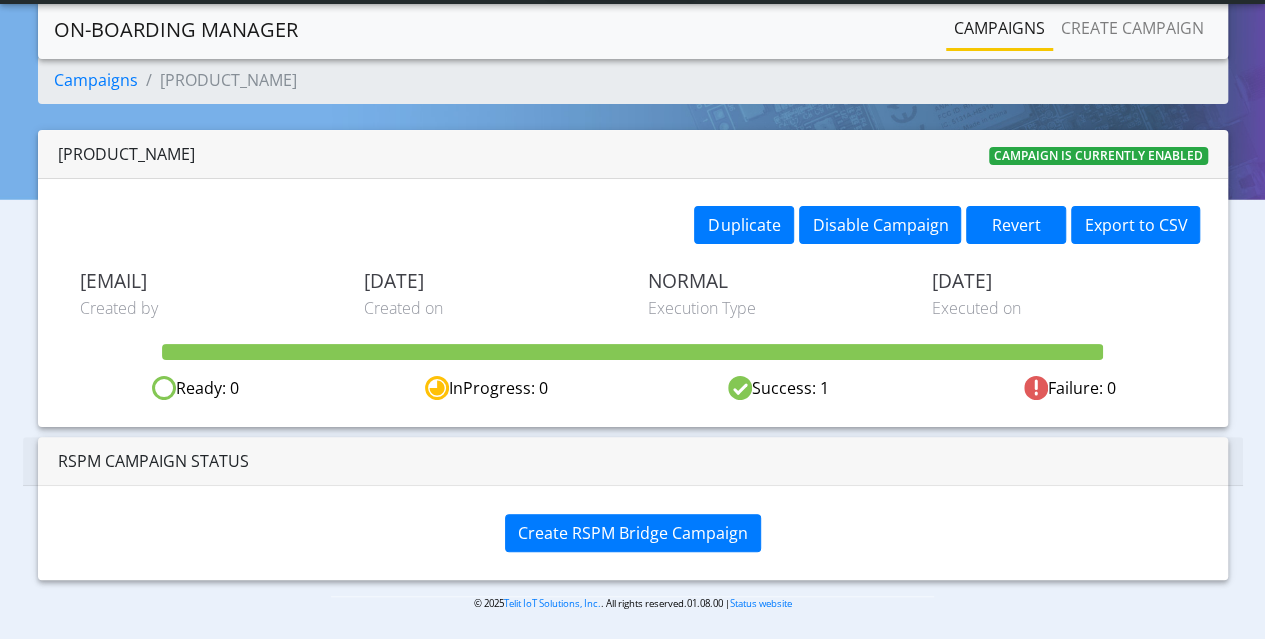 click on "Campaigns" 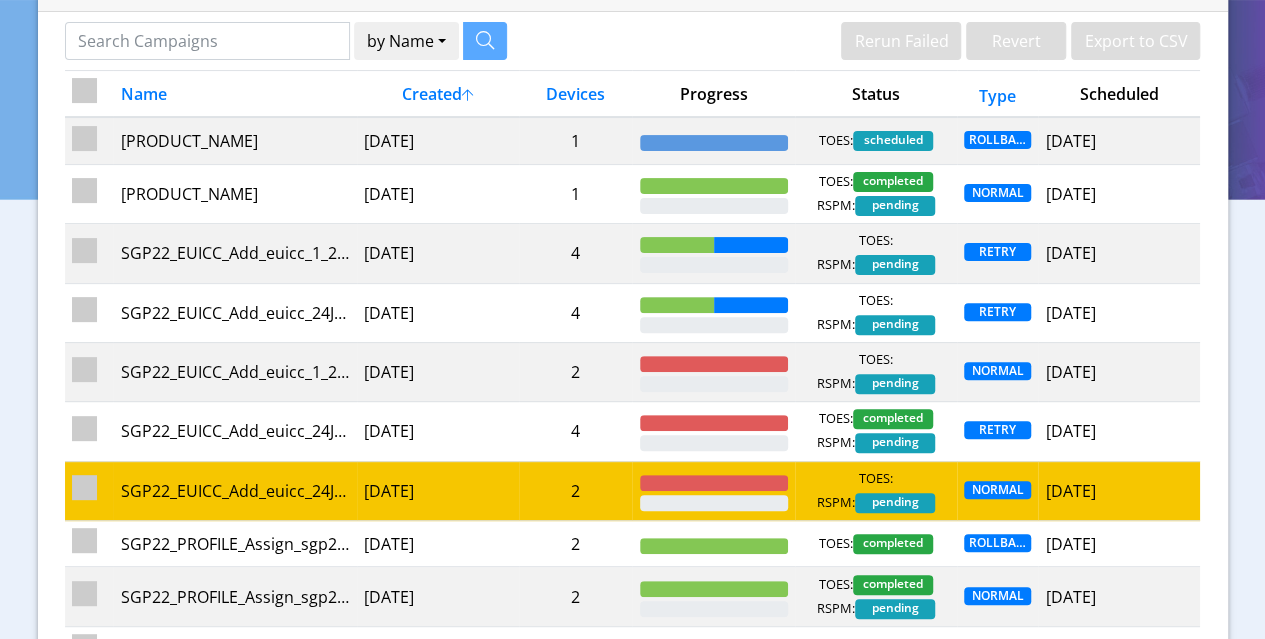 scroll, scrollTop: 0, scrollLeft: 0, axis: both 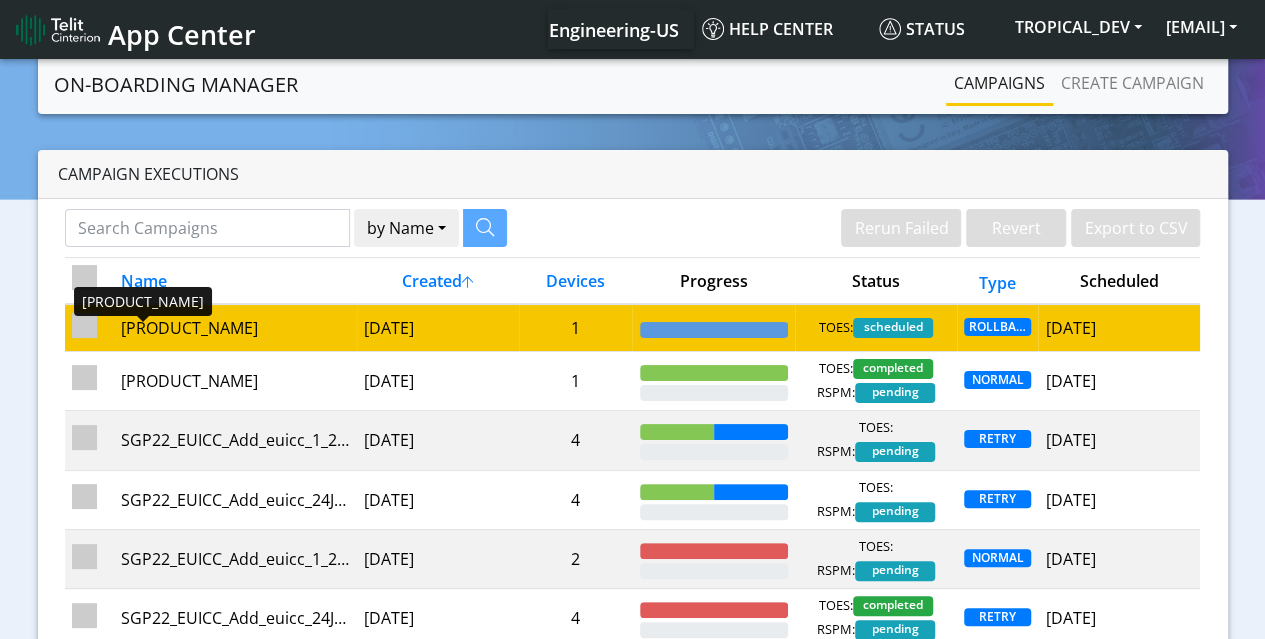 click on "SGP22_MVNO_PROFILE_Onboard_sgp22_30July" at bounding box center (235, 328) 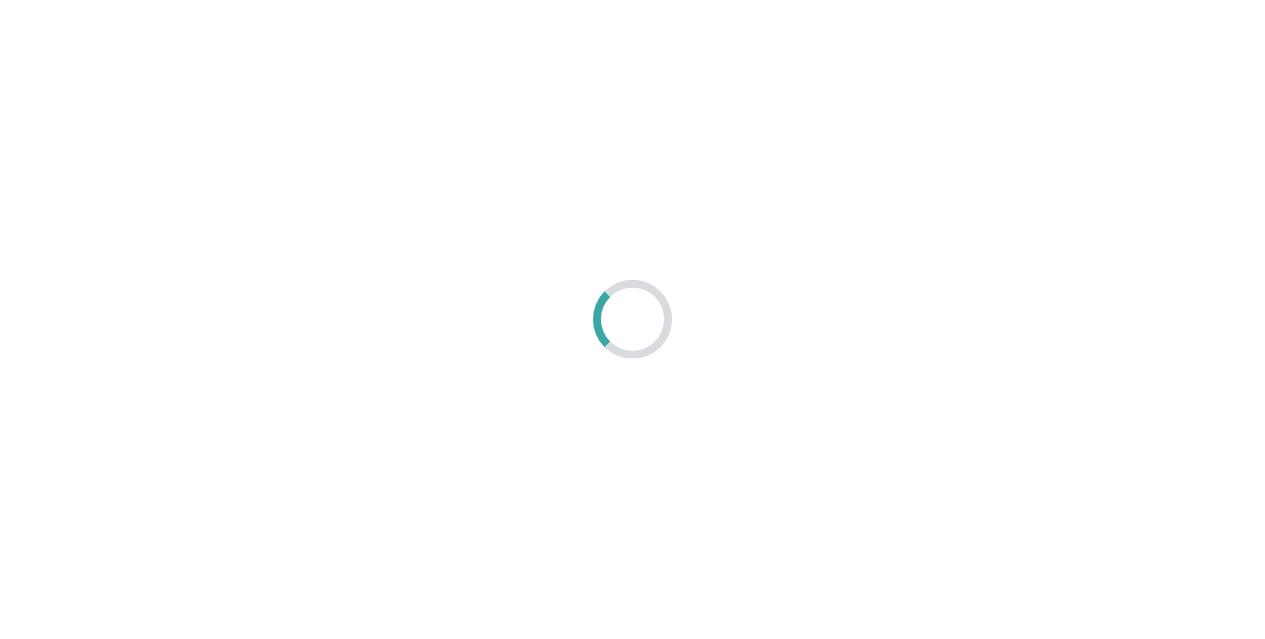 scroll, scrollTop: 0, scrollLeft: 0, axis: both 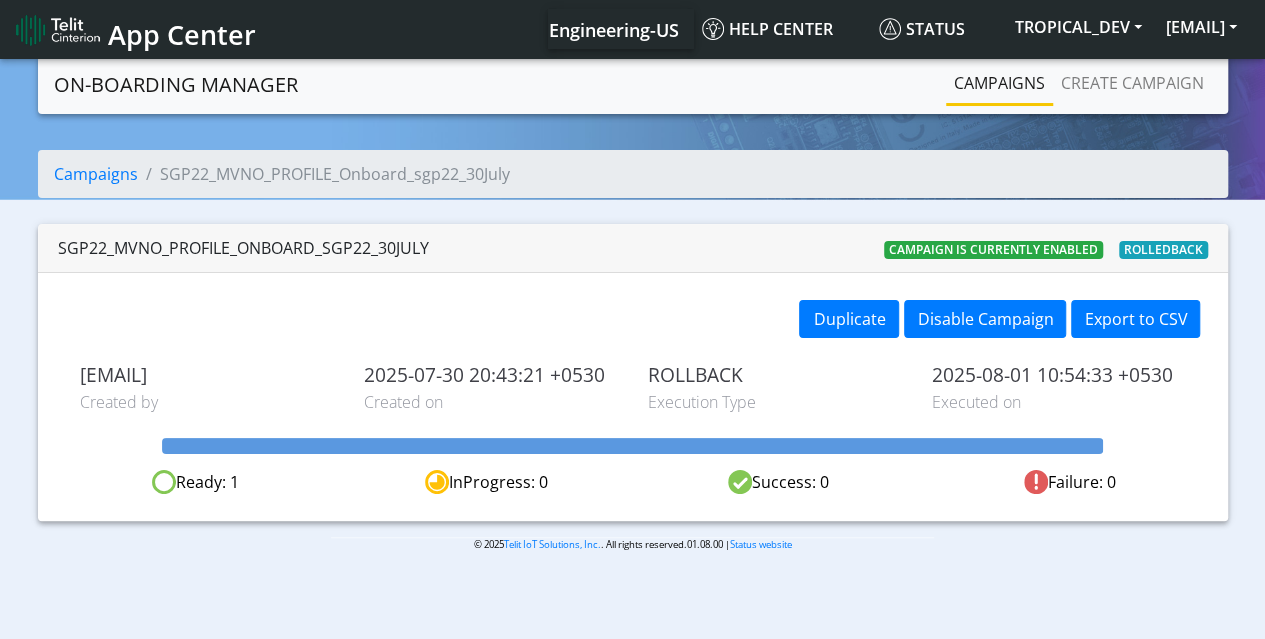 click on "Campaigns" 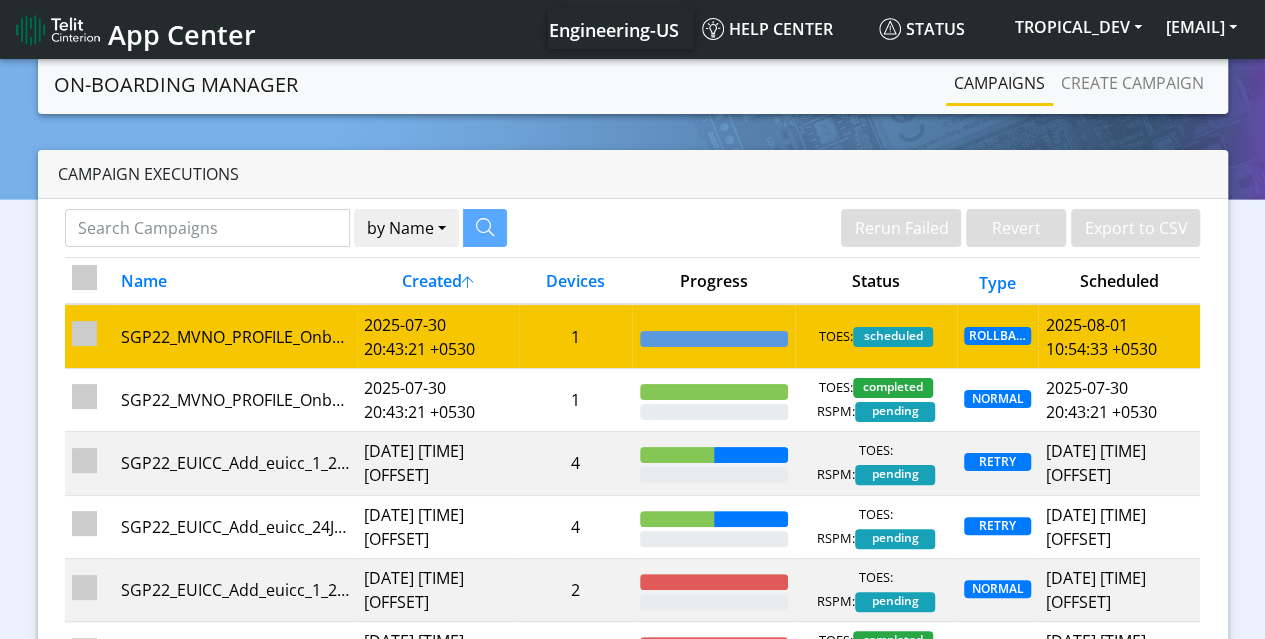 click on "2025-07-30 20:43:21 +0530" at bounding box center (438, 336) 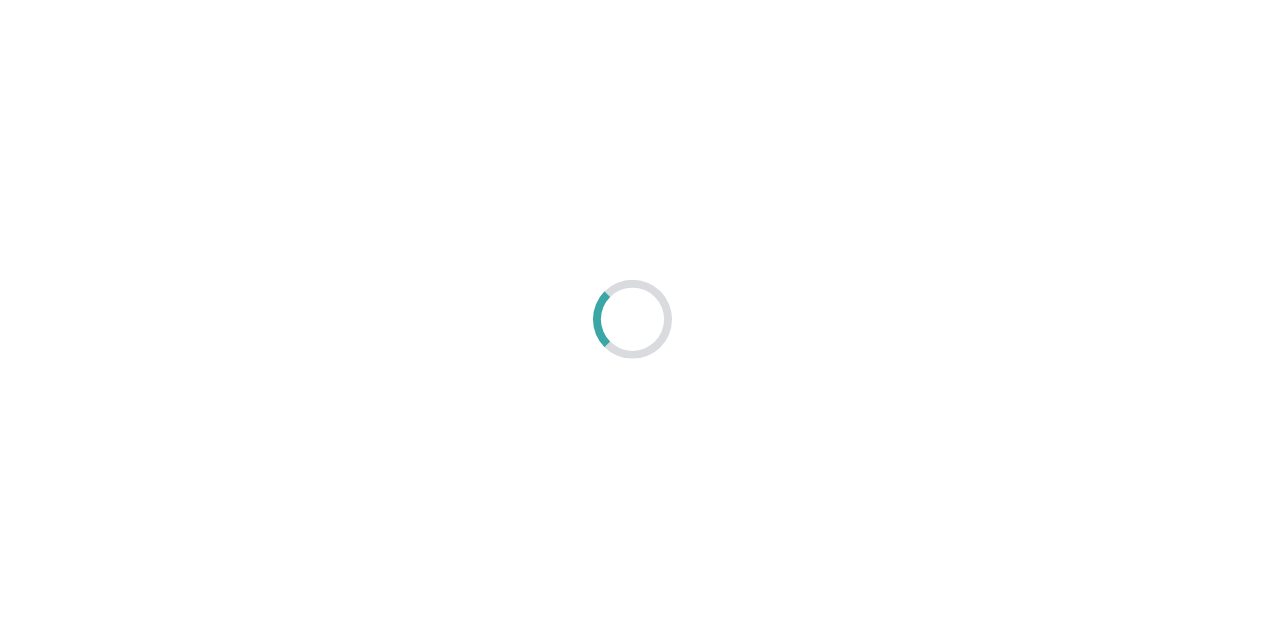 scroll, scrollTop: 0, scrollLeft: 0, axis: both 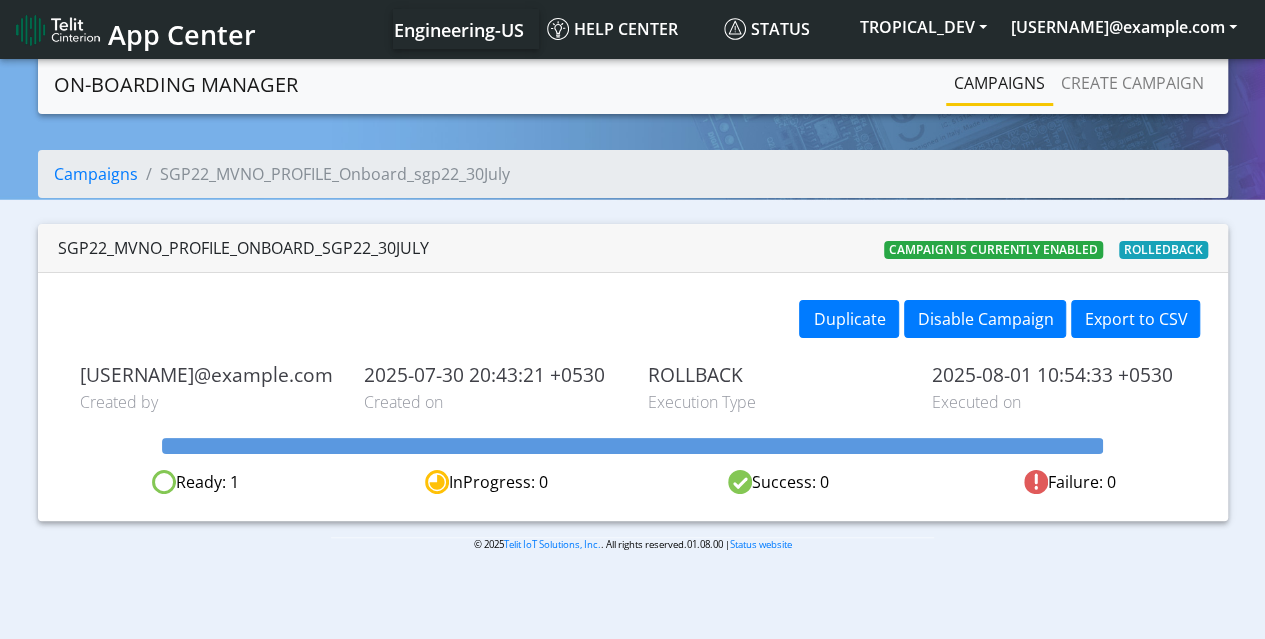 click 